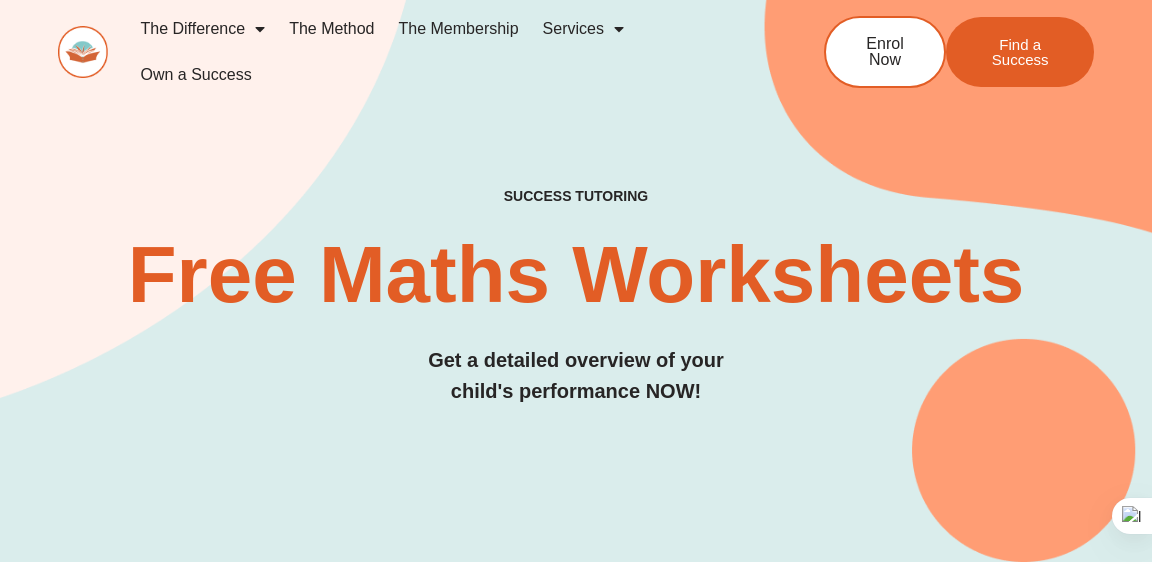 scroll, scrollTop: 0, scrollLeft: 0, axis: both 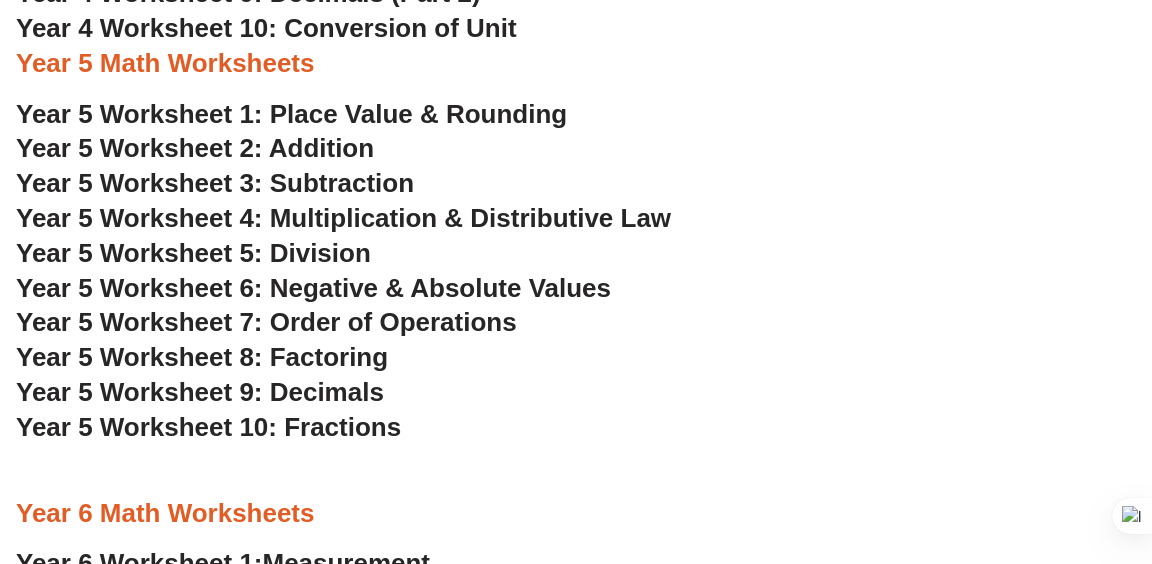 click on "Year 5 Worksheet 8: Factoring" at bounding box center [202, 357] 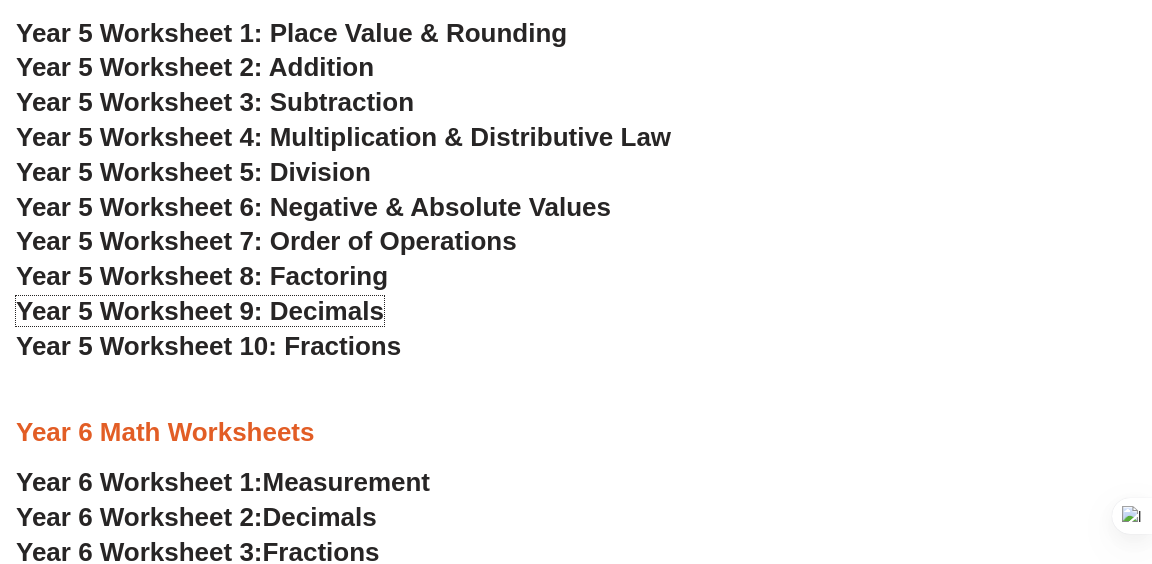 scroll, scrollTop: 3385, scrollLeft: 0, axis: vertical 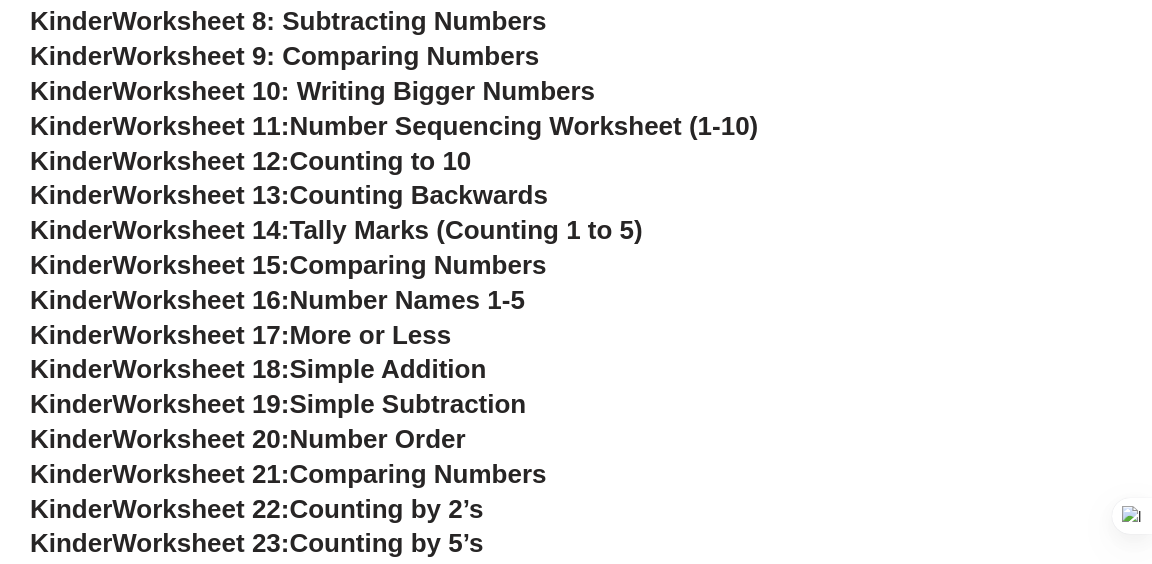 click on "Simple Addition" at bounding box center [387, 369] 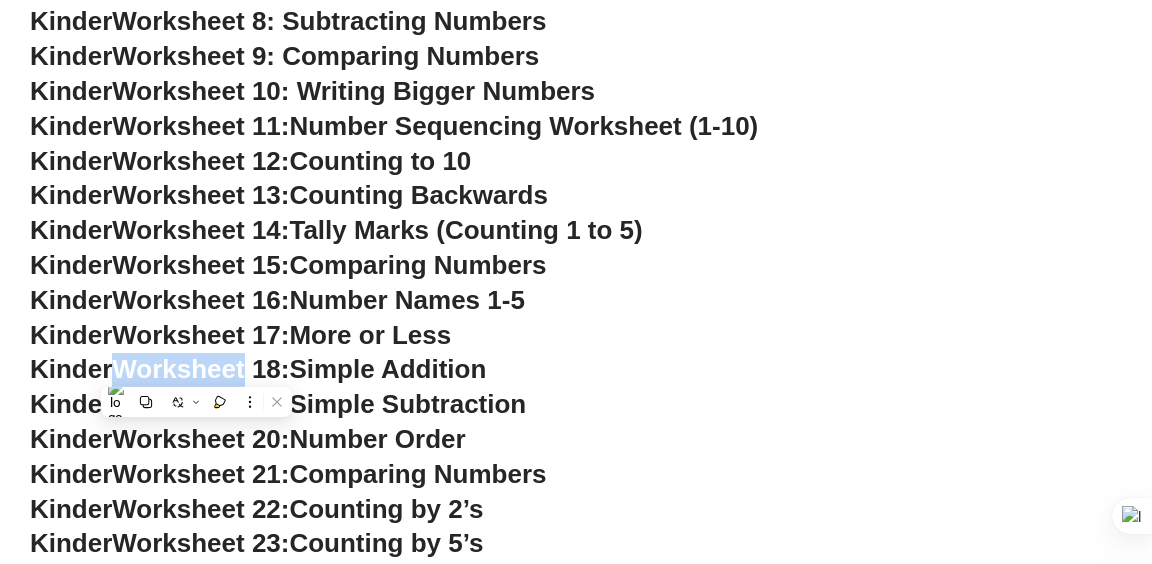 click on "Kinder  Worksheet 18:  Simple Addition" at bounding box center [576, 370] 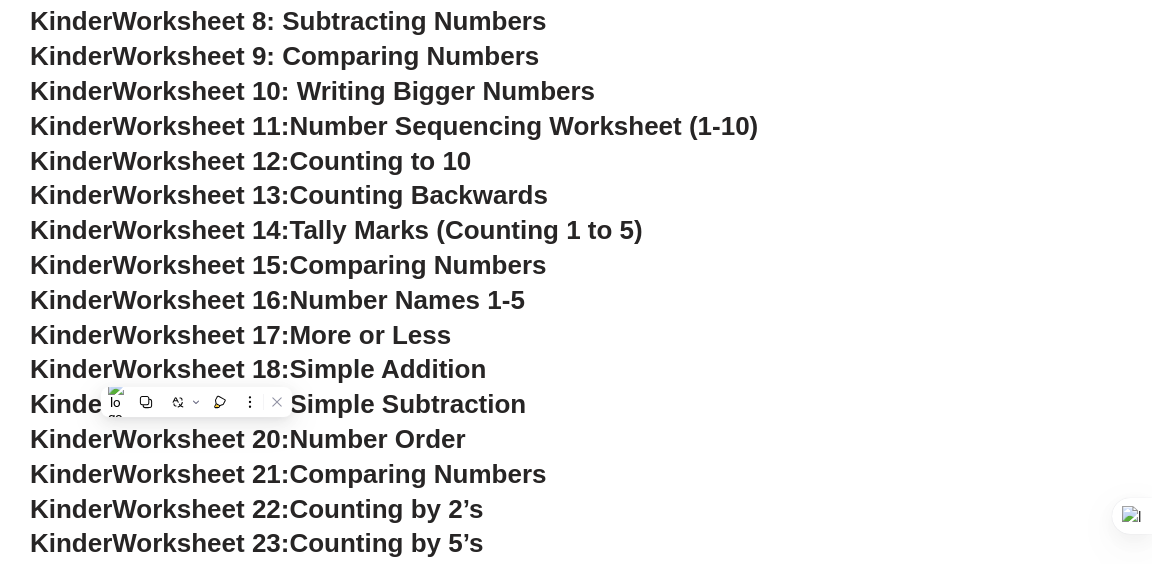 click on "Kinder  Worksheet 18:  Simple Addition" at bounding box center (576, 370) 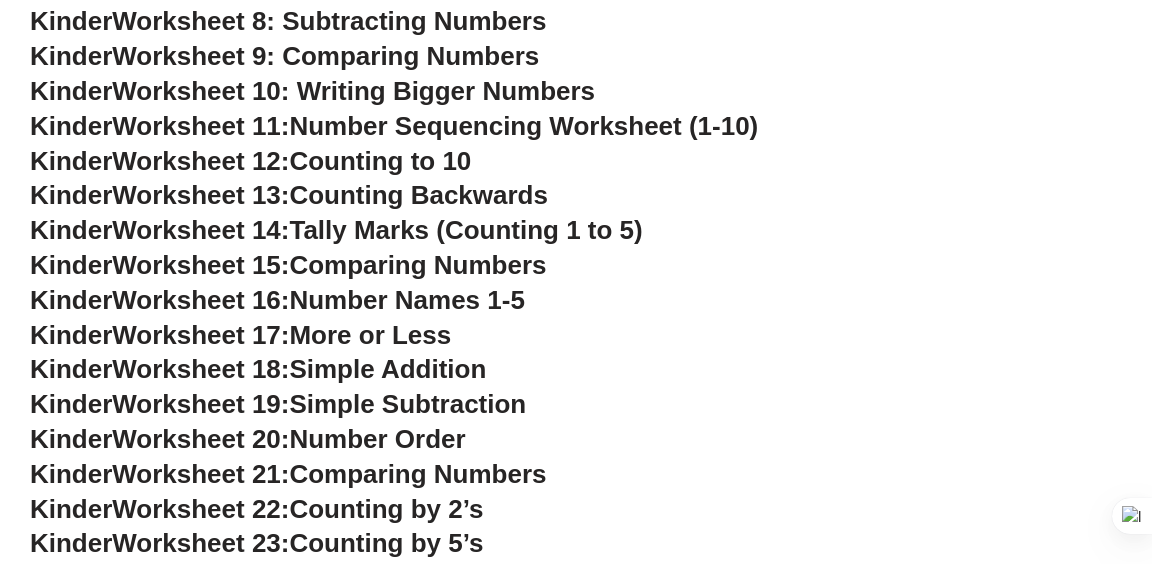 click on "Simple Addition" at bounding box center [387, 369] 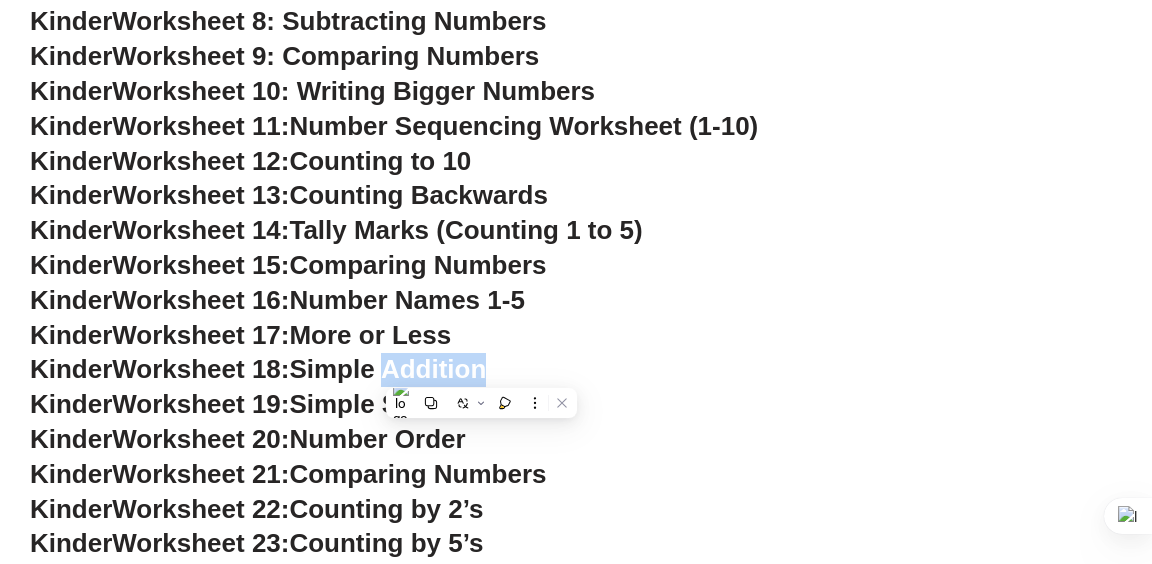 click on "Kinder  Worksheet 18:  Simple Addition" at bounding box center [576, 370] 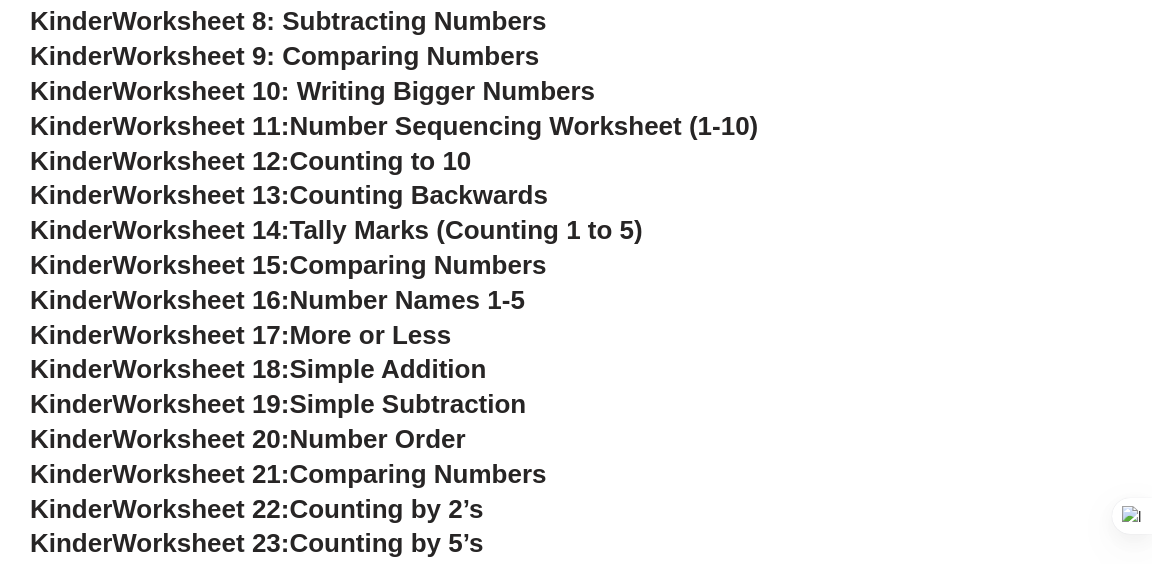 click on "Simple Addition" at bounding box center (387, 369) 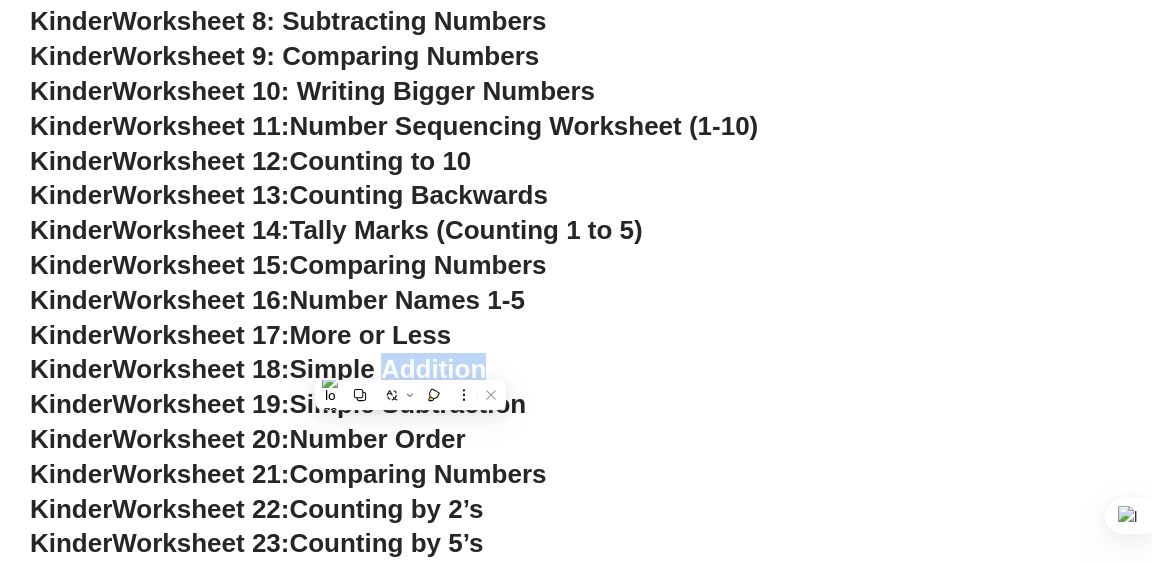 click on "Kinder  Worksheet 18:  Simple Addition" at bounding box center (576, 370) 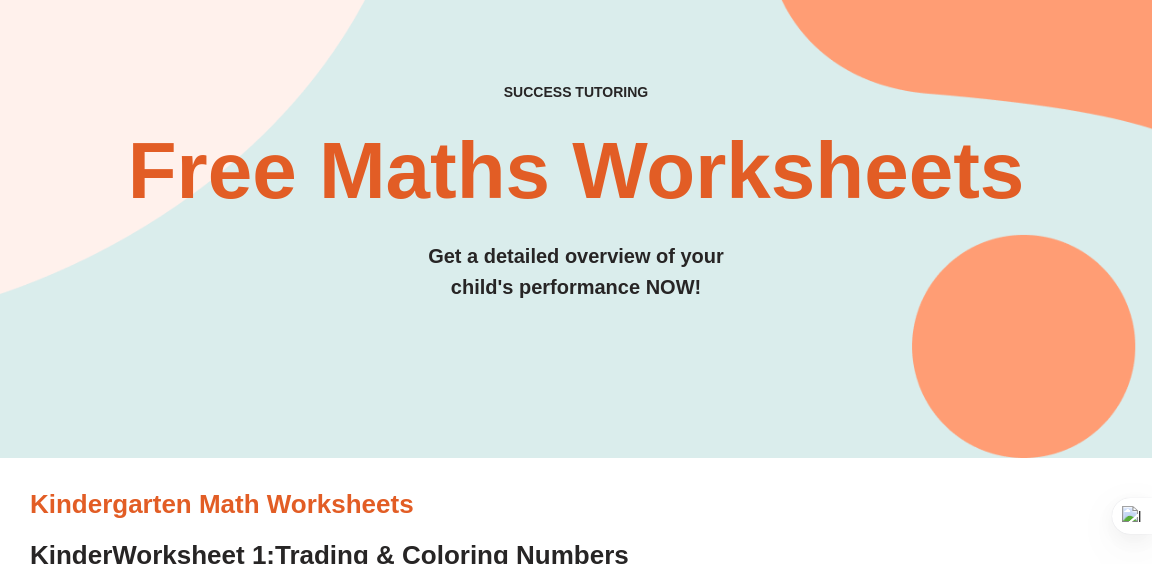 scroll, scrollTop: 0, scrollLeft: 0, axis: both 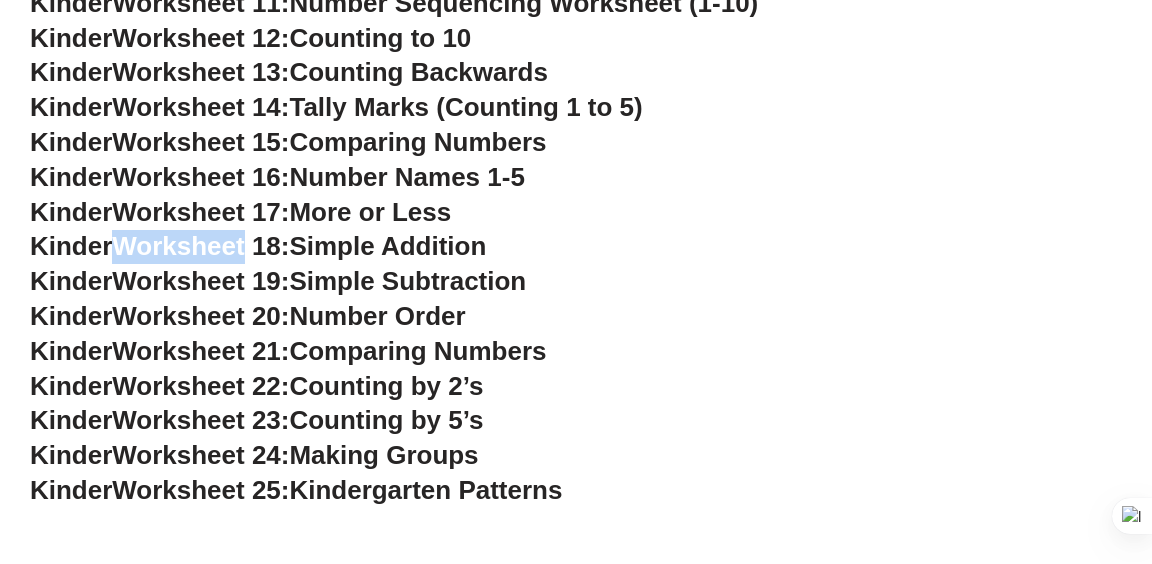 click on "Simple Addition" at bounding box center [387, 246] 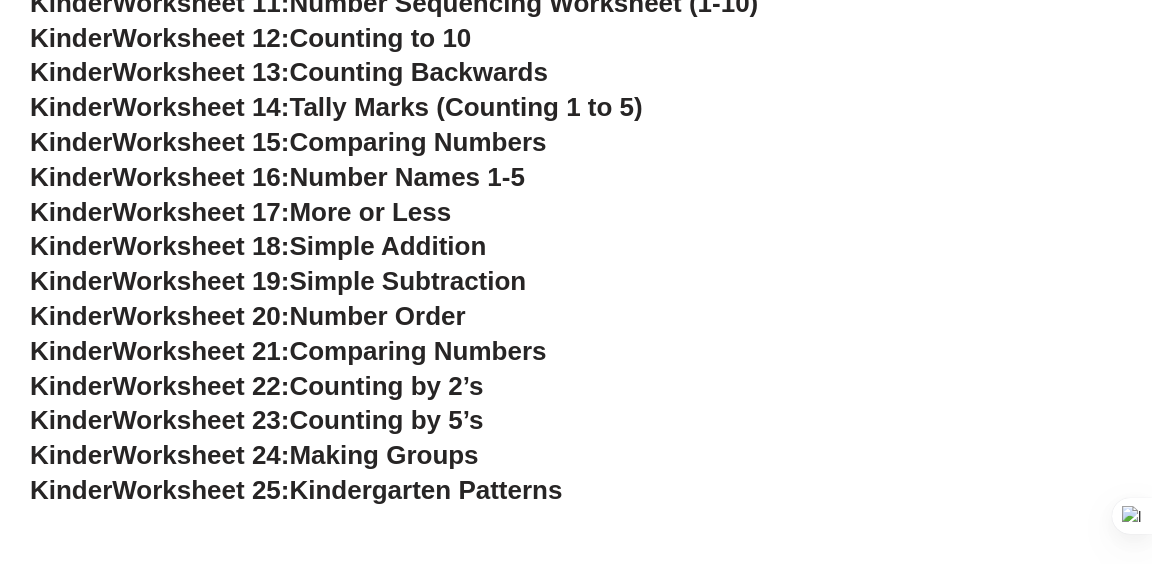 click on "Simple Addition" at bounding box center [387, 246] 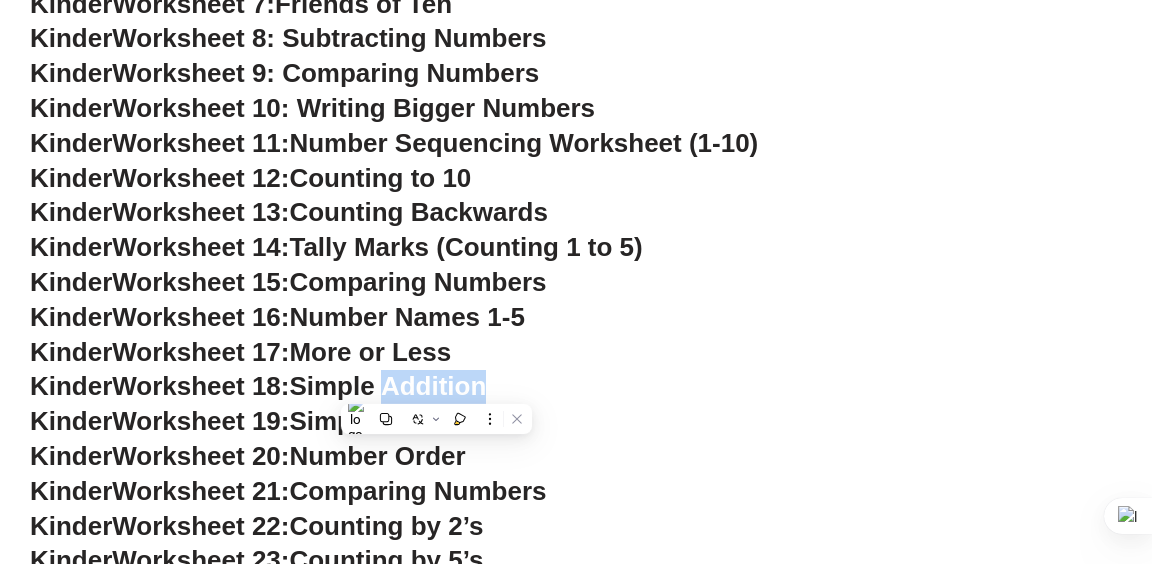 scroll, scrollTop: 860, scrollLeft: 0, axis: vertical 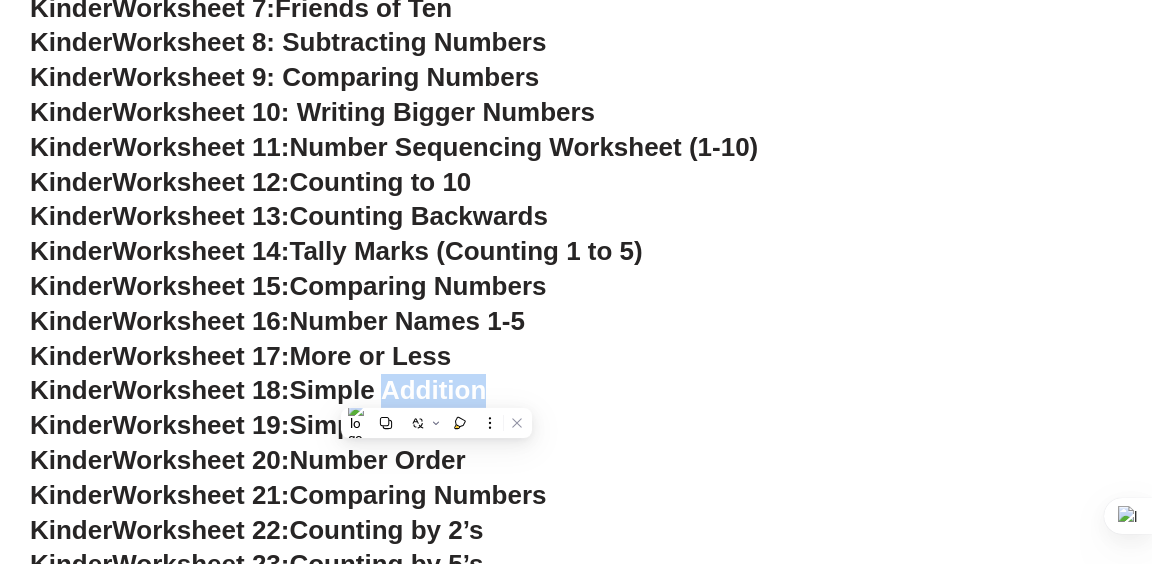 click on "Worksheet 10: Writing Bigger Numbers" at bounding box center (353, 112) 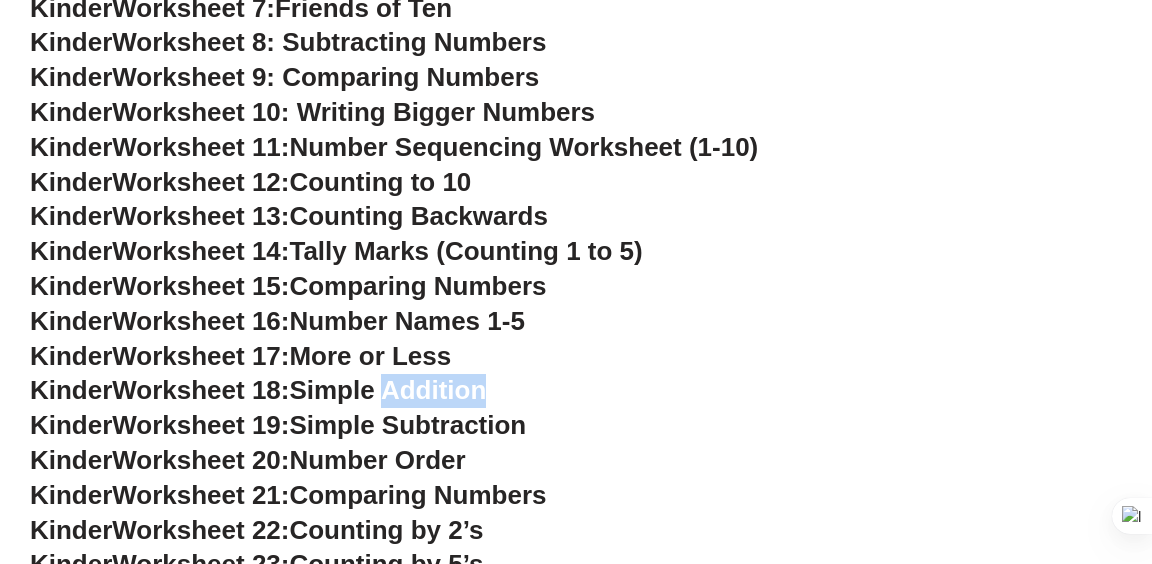 click on "Simple Addition" at bounding box center (387, 390) 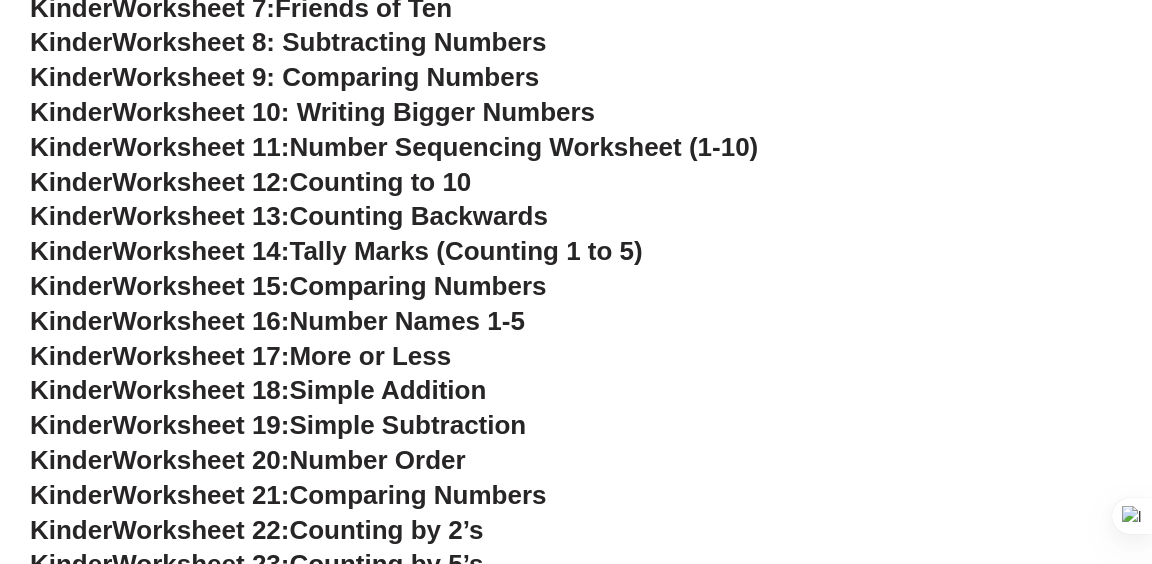 click on "Simple Addition" at bounding box center [387, 390] 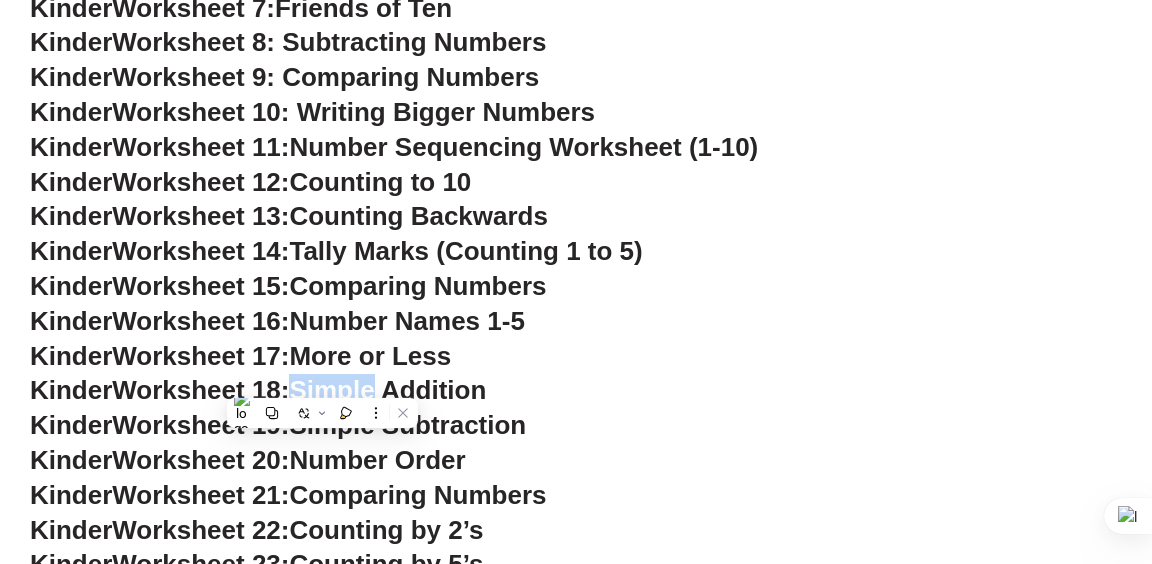 click on "Kinder  Worksheet 18:  Simple Addition" at bounding box center [576, 391] 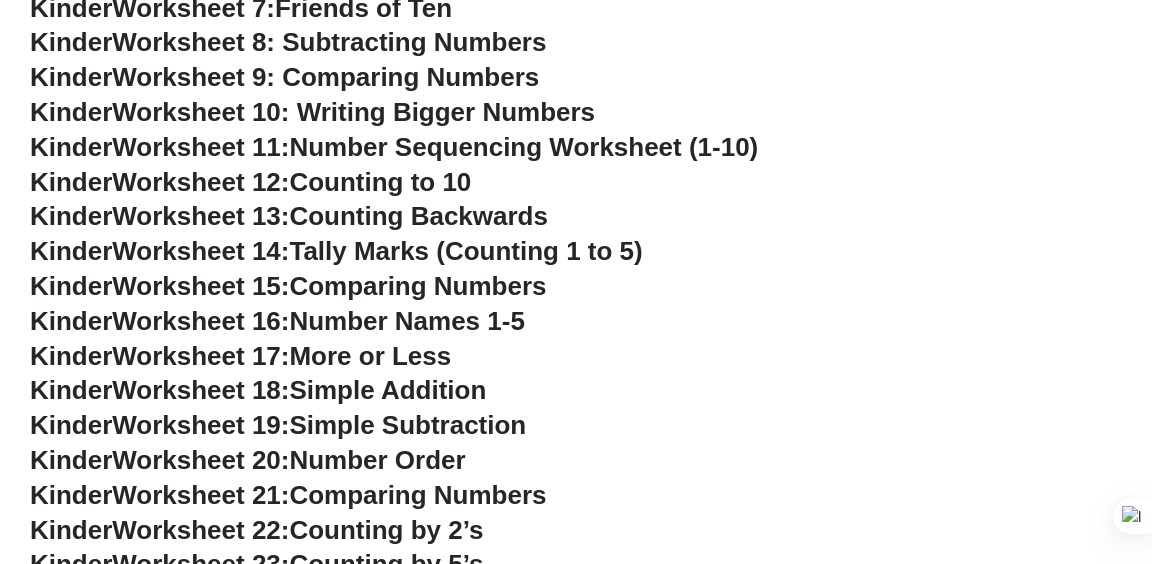 click on "Counting Backwards" at bounding box center (418, 216) 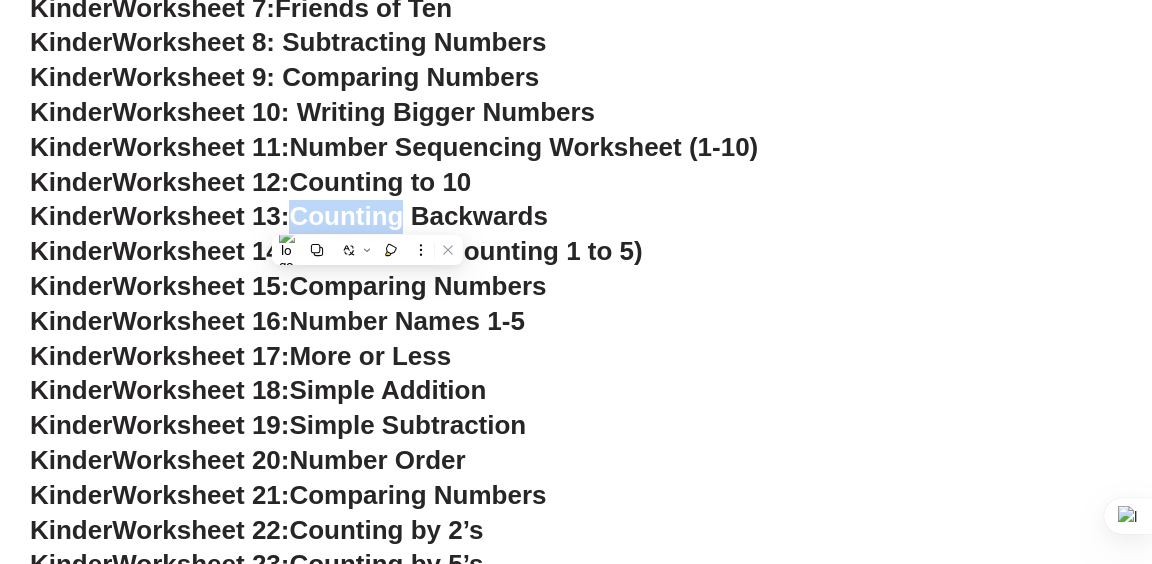 click on "Kinder  Worksheet 13:  Counting Backwards" at bounding box center [576, 217] 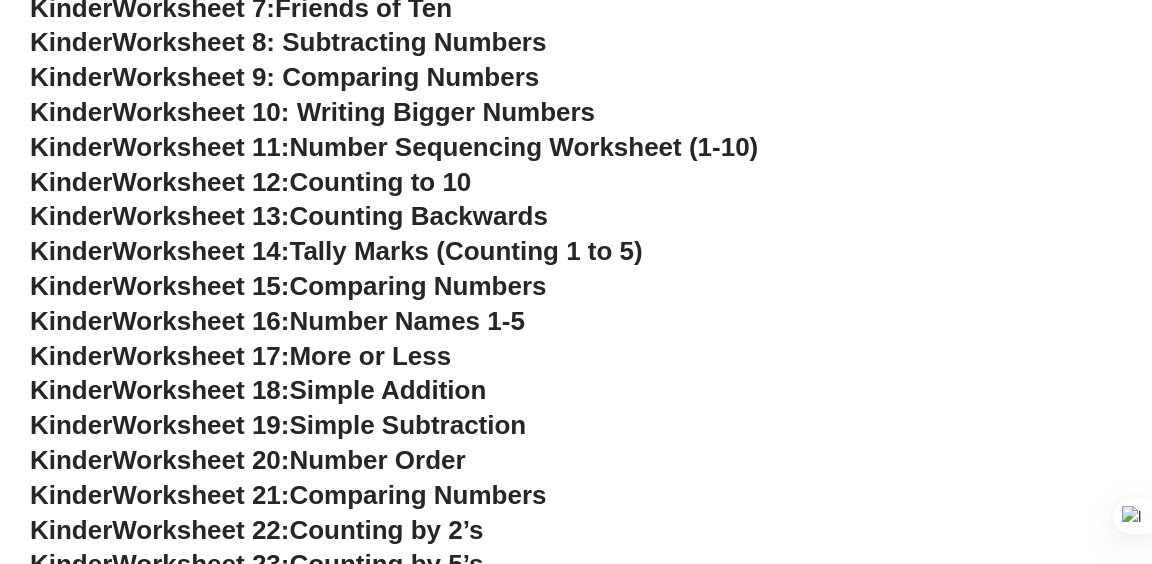 click on "Number Sequencing Worksheet (1-10)" at bounding box center (523, 147) 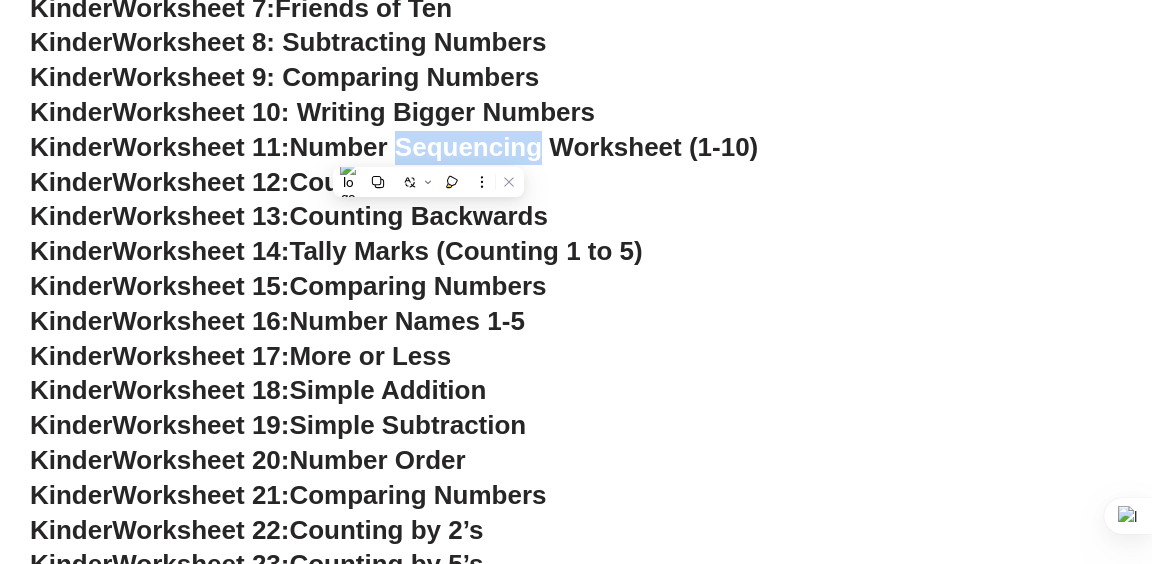 click on "Kinder  Worksheet 15:  Comparing Numbers" at bounding box center (576, 287) 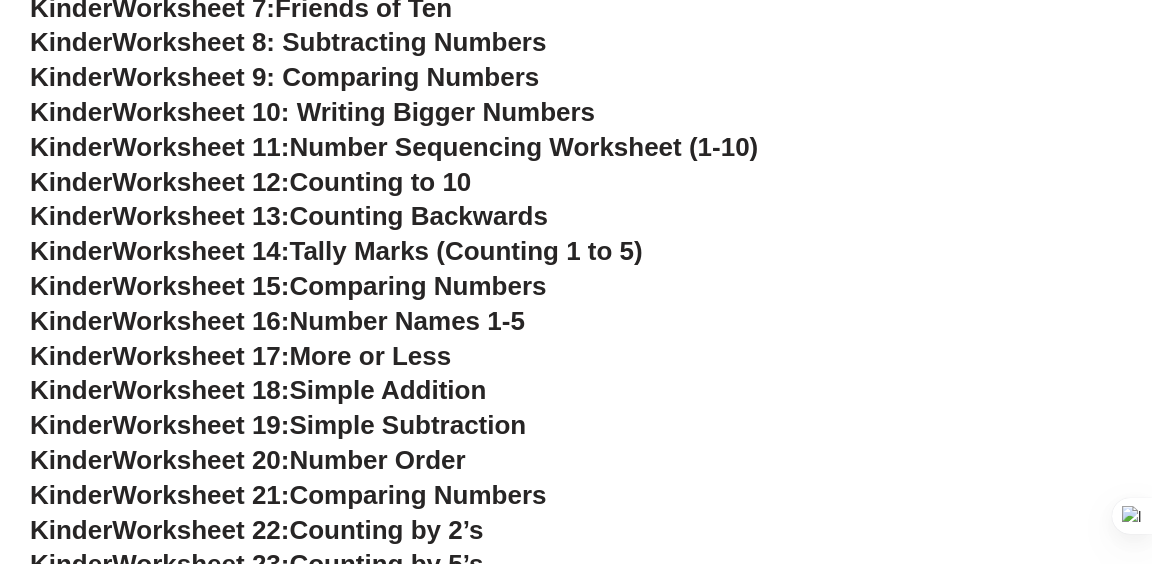 click on "Worksheet 9: Comparing Numbers" at bounding box center [325, 77] 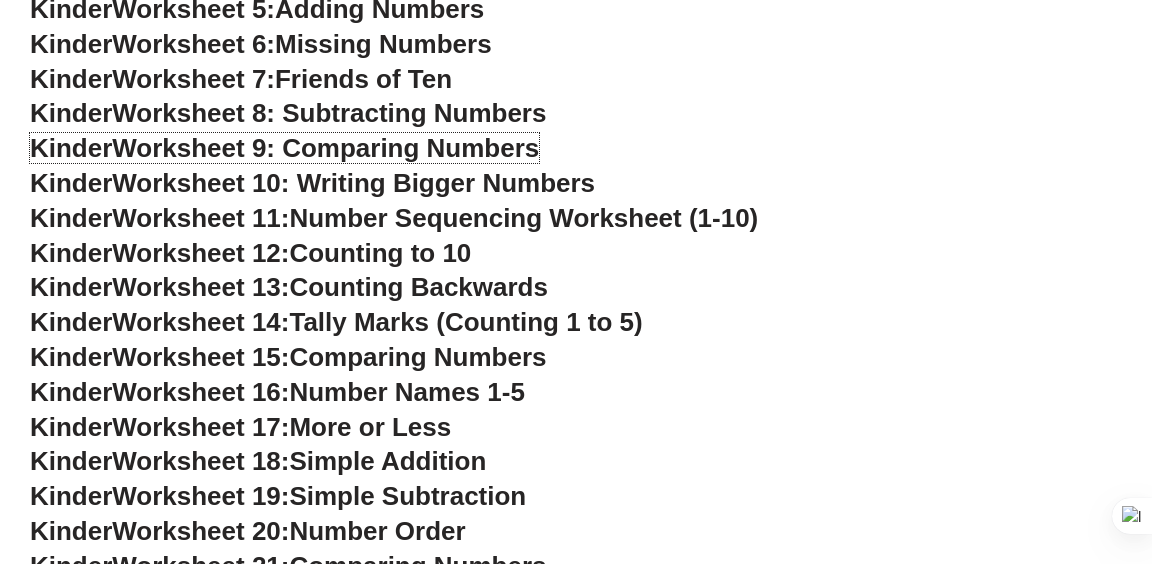 scroll, scrollTop: 787, scrollLeft: 0, axis: vertical 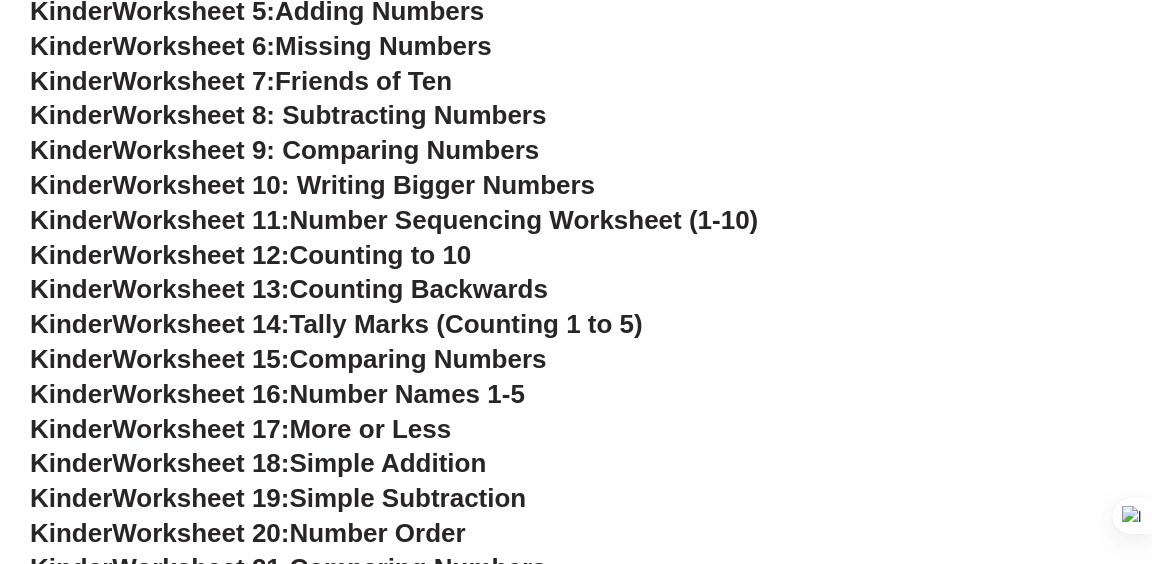 click on "Friends of Ten" at bounding box center [363, 81] 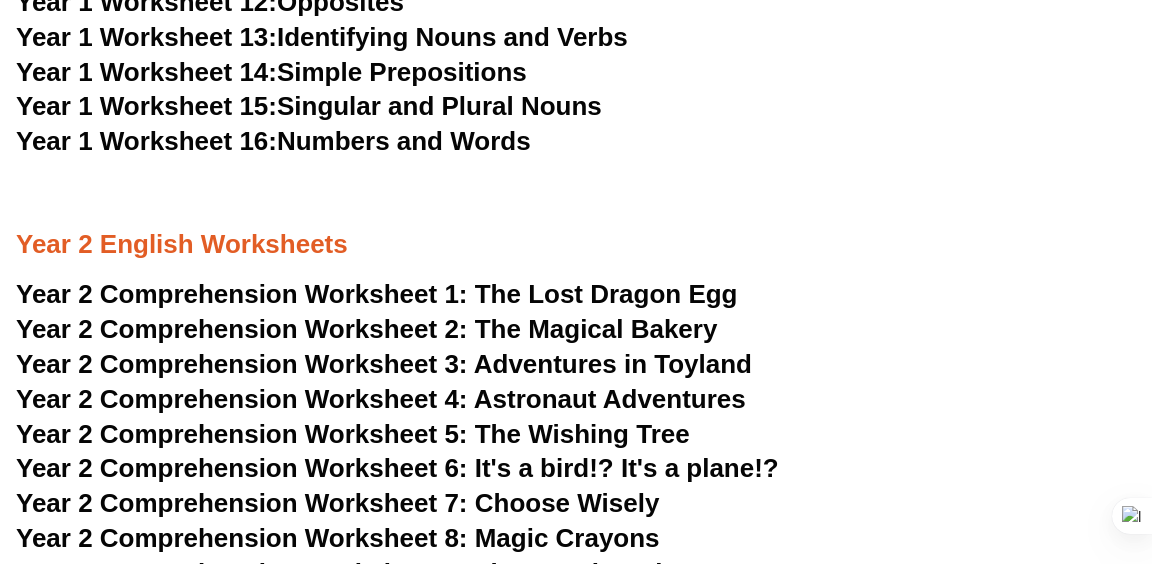 scroll, scrollTop: 0, scrollLeft: 0, axis: both 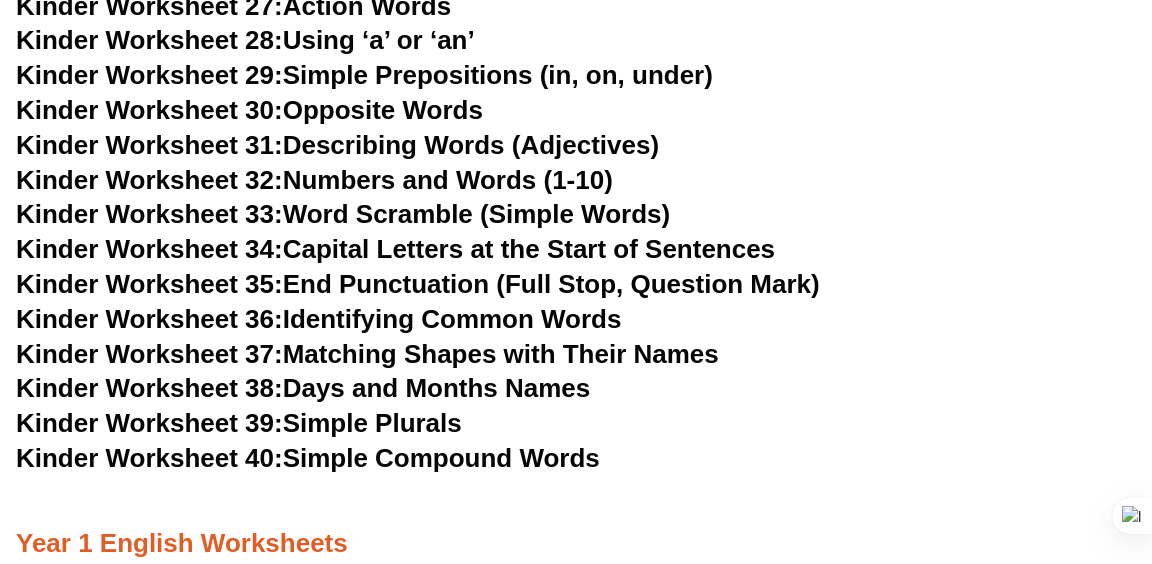click on "Kinder Worksheet 37:  Matching Shapes with Their Names" at bounding box center (367, 354) 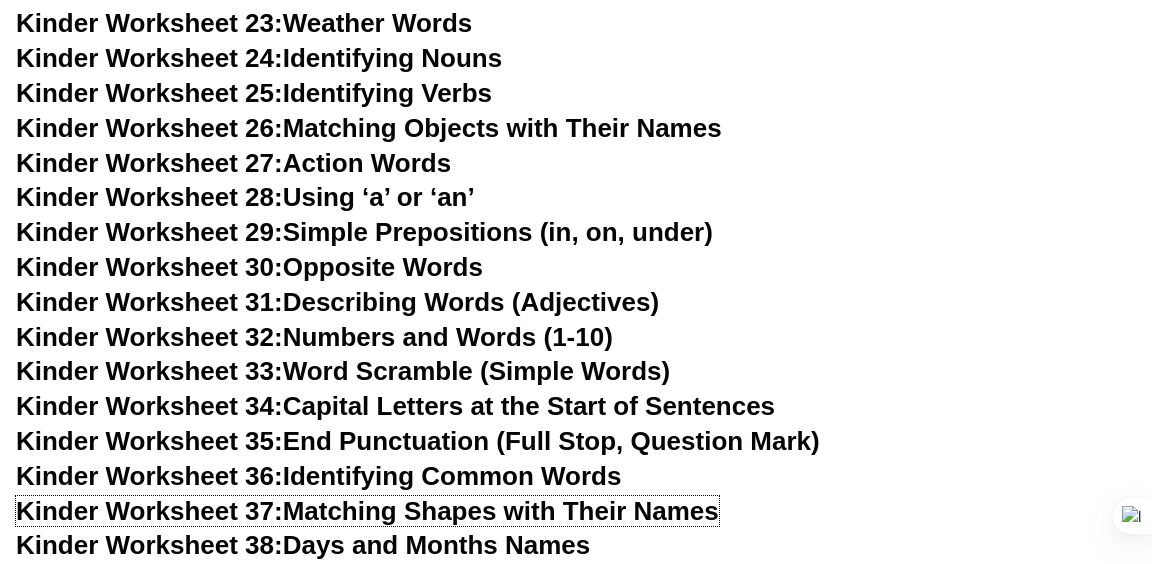 scroll, scrollTop: 1480, scrollLeft: 0, axis: vertical 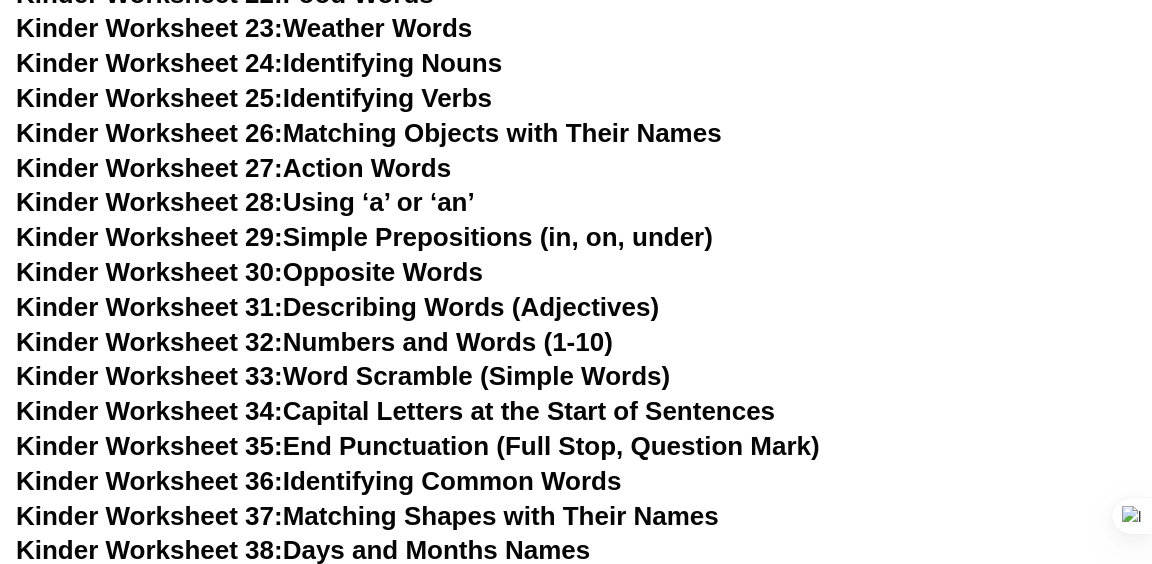click on "Kinder Worksheet 31:  Describing Words (Adjectives)" at bounding box center (337, 307) 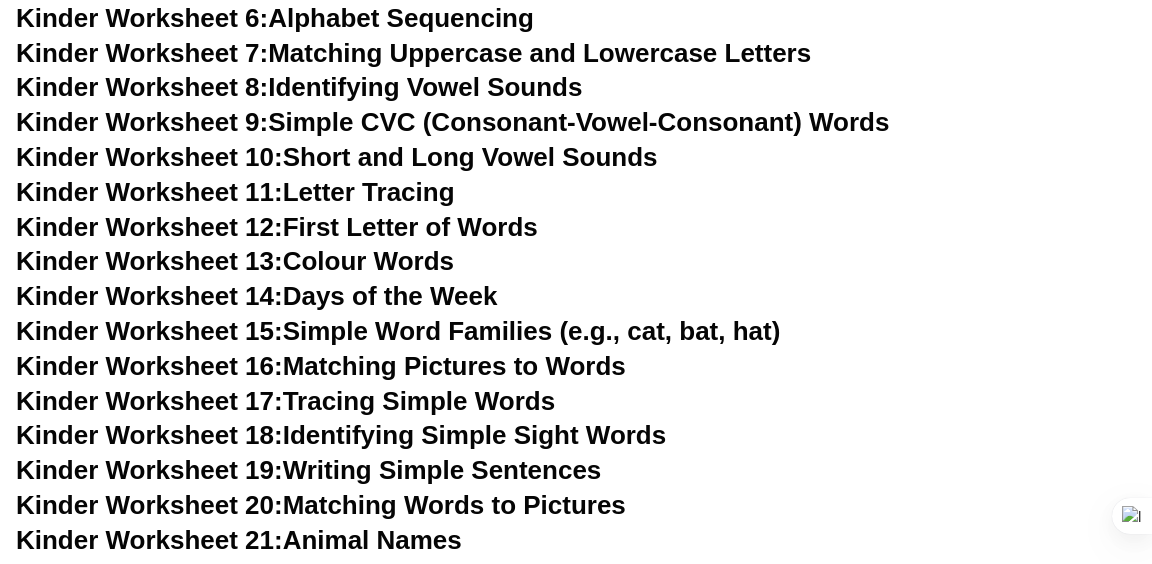 scroll, scrollTop: 932, scrollLeft: 0, axis: vertical 